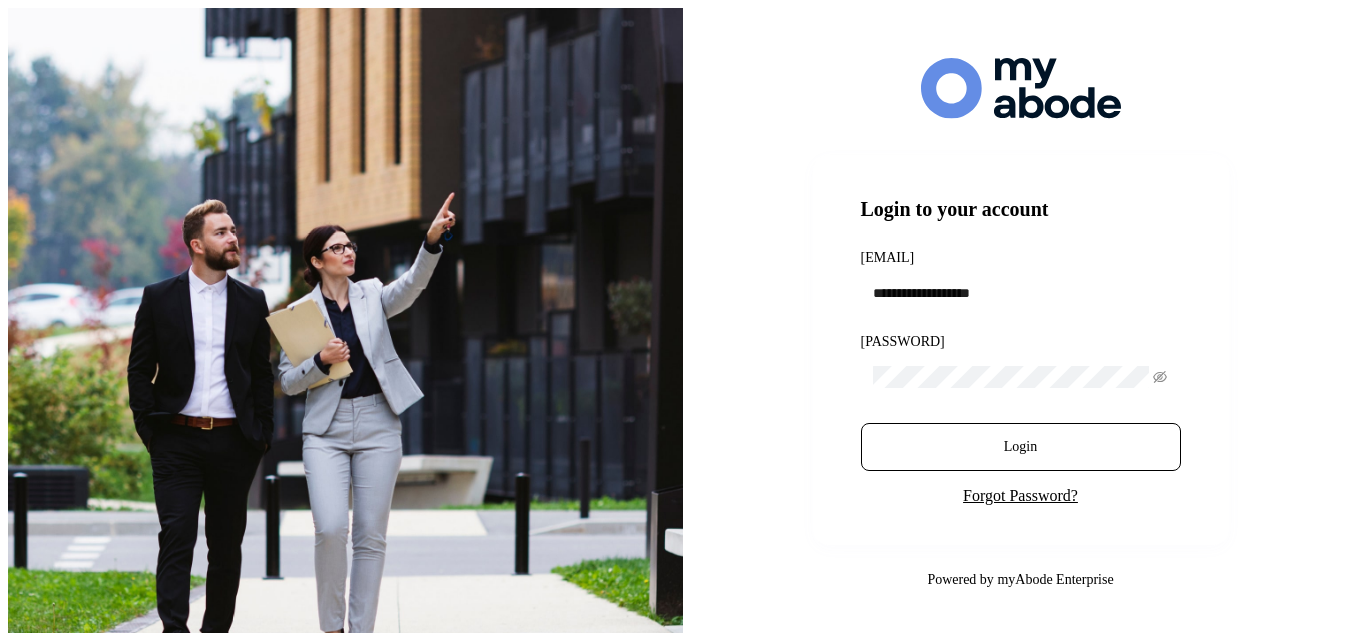scroll, scrollTop: 0, scrollLeft: 0, axis: both 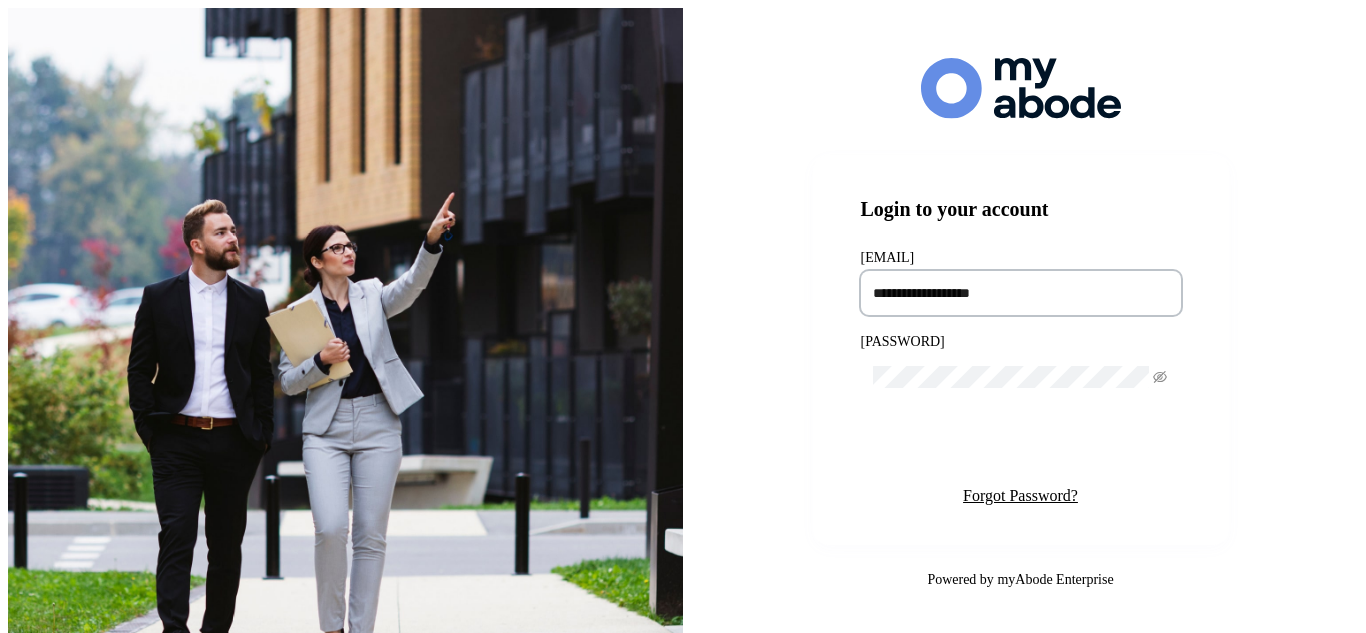 type on "**********" 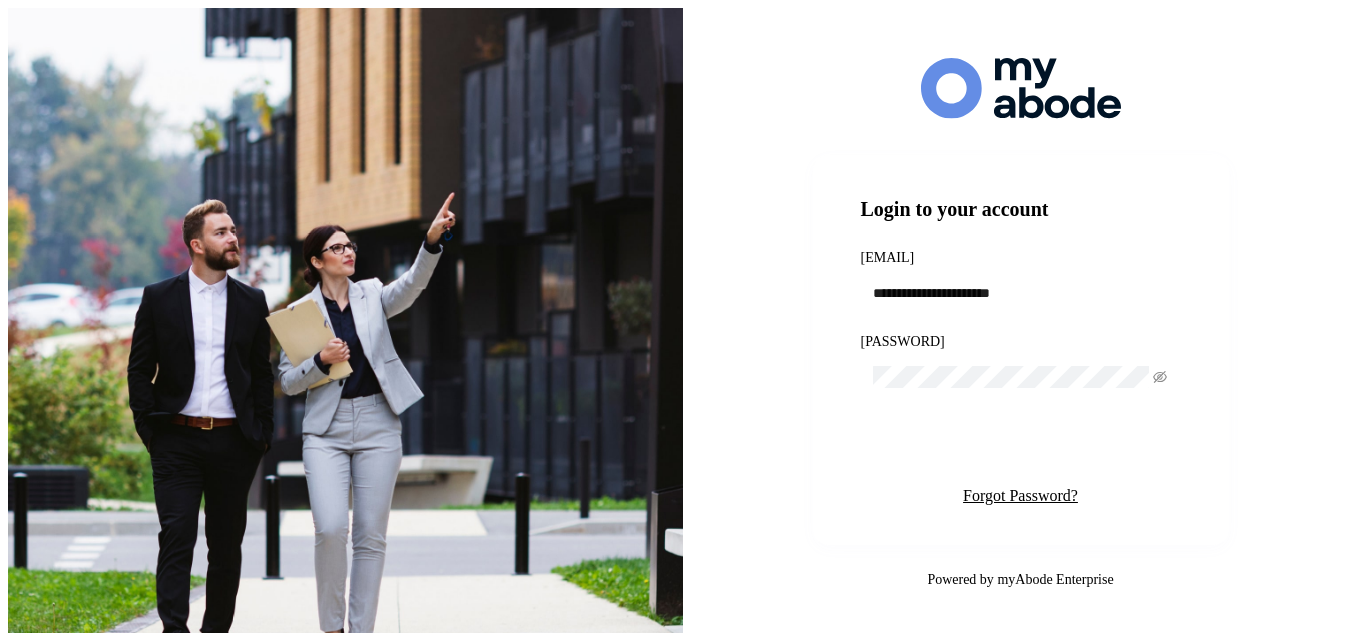 click on "Login" at bounding box center (1021, 447) 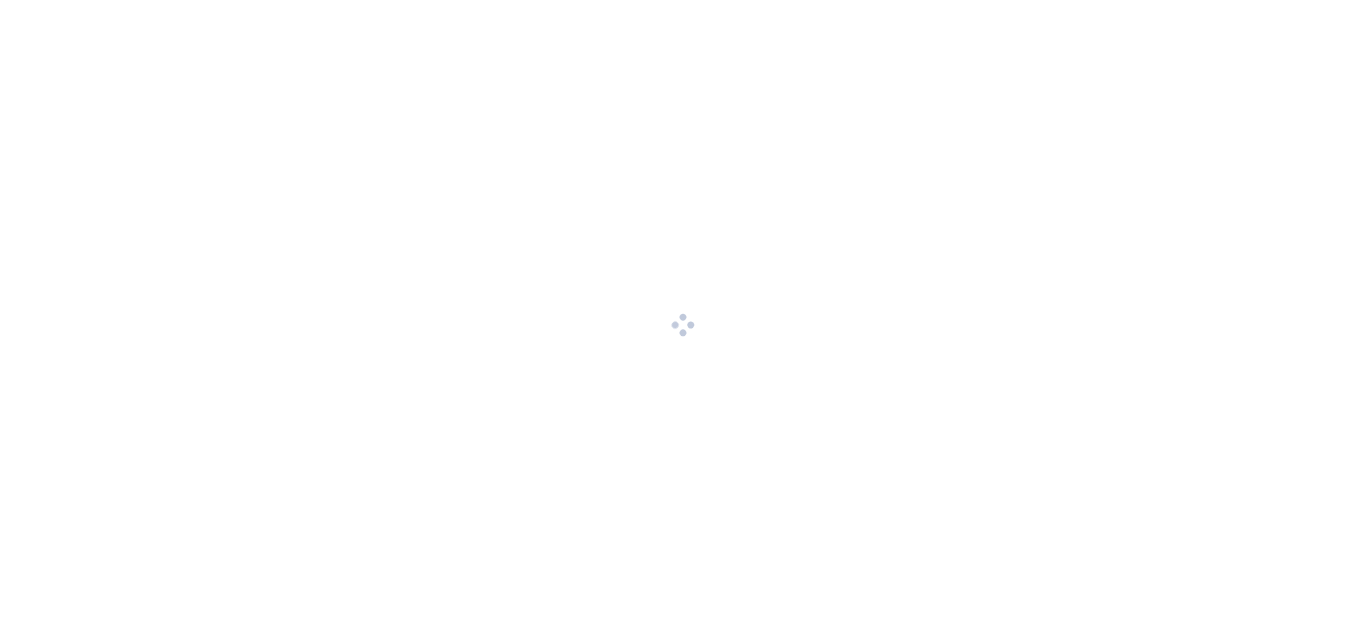 scroll, scrollTop: 0, scrollLeft: 0, axis: both 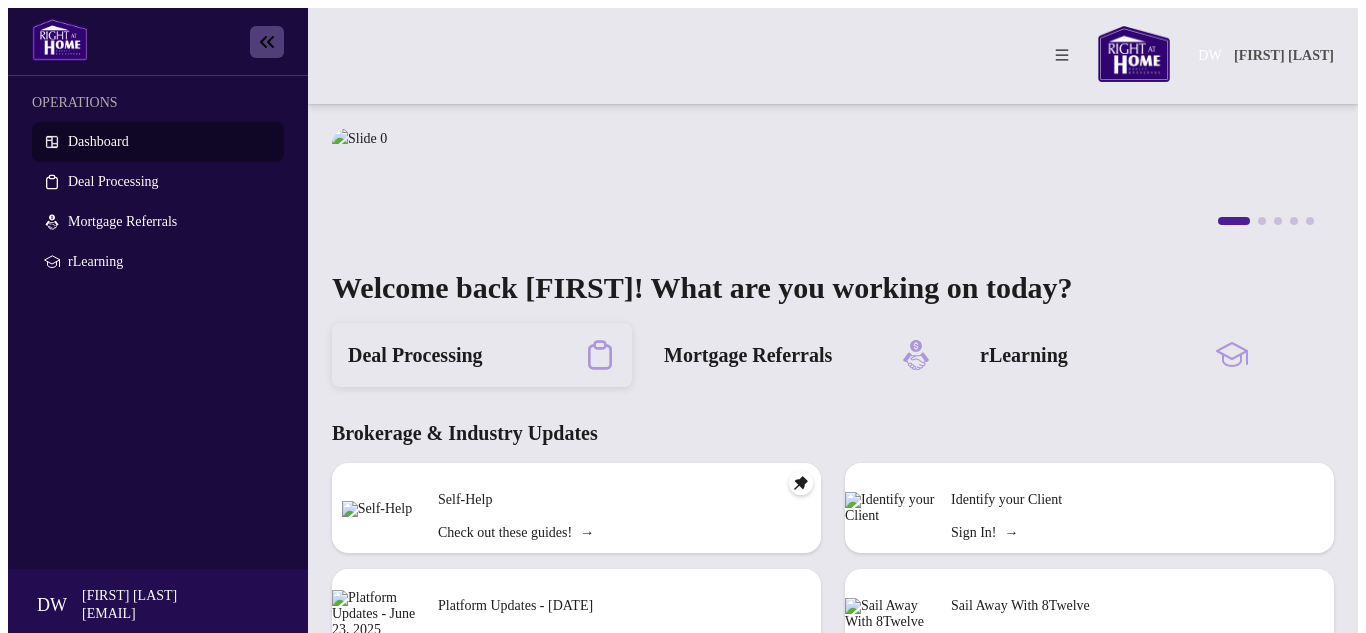 click on "Deal Processing" at bounding box center [415, 355] 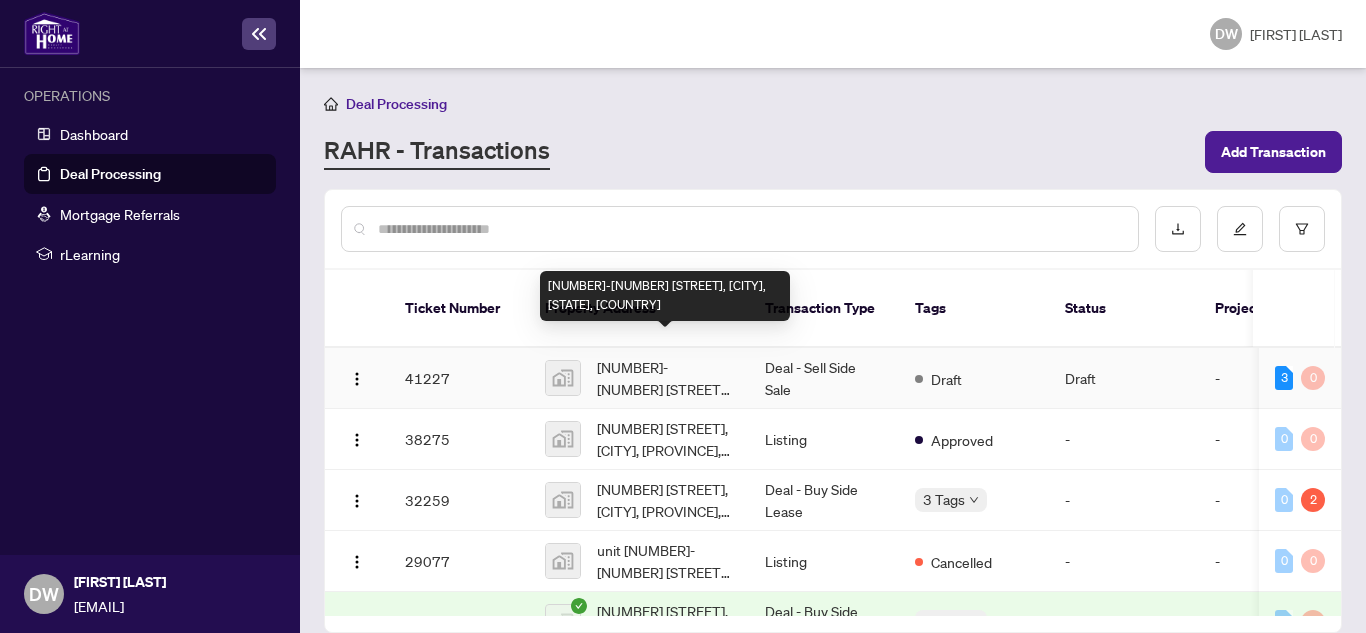 click on "[NUMBER]-[NUMBER] [STREET], [CITY], [STATE], [COUNTRY]" at bounding box center (665, 378) 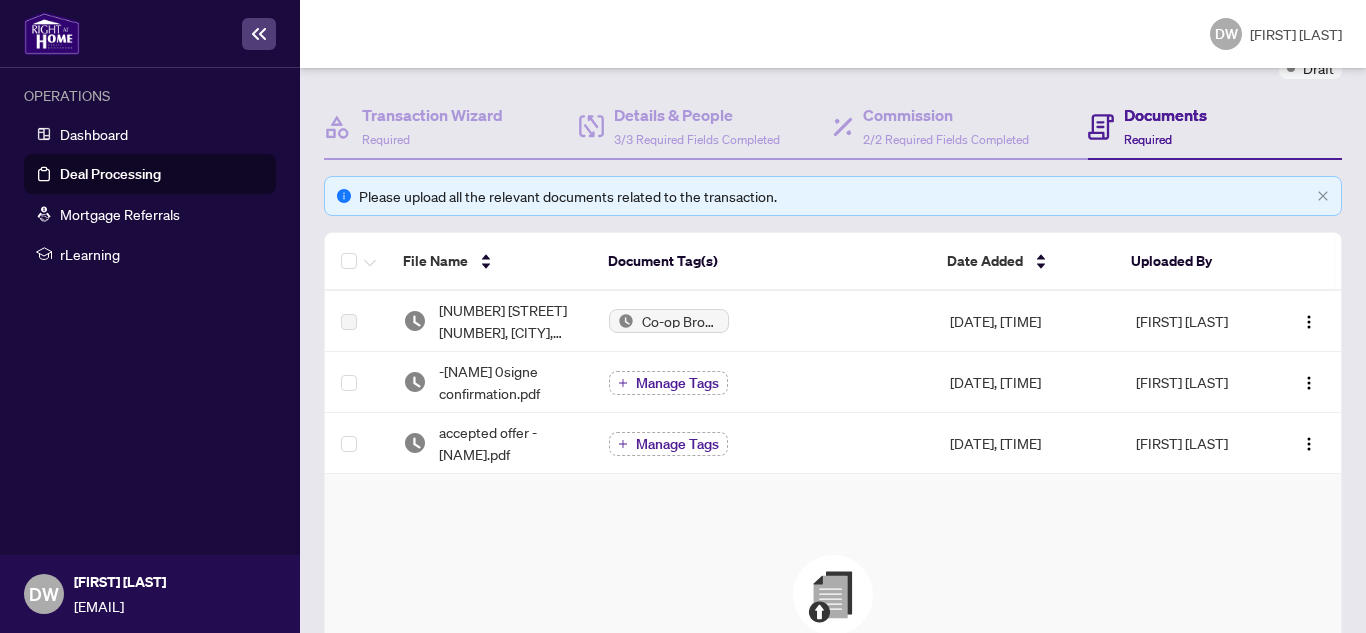 scroll, scrollTop: 248, scrollLeft: 0, axis: vertical 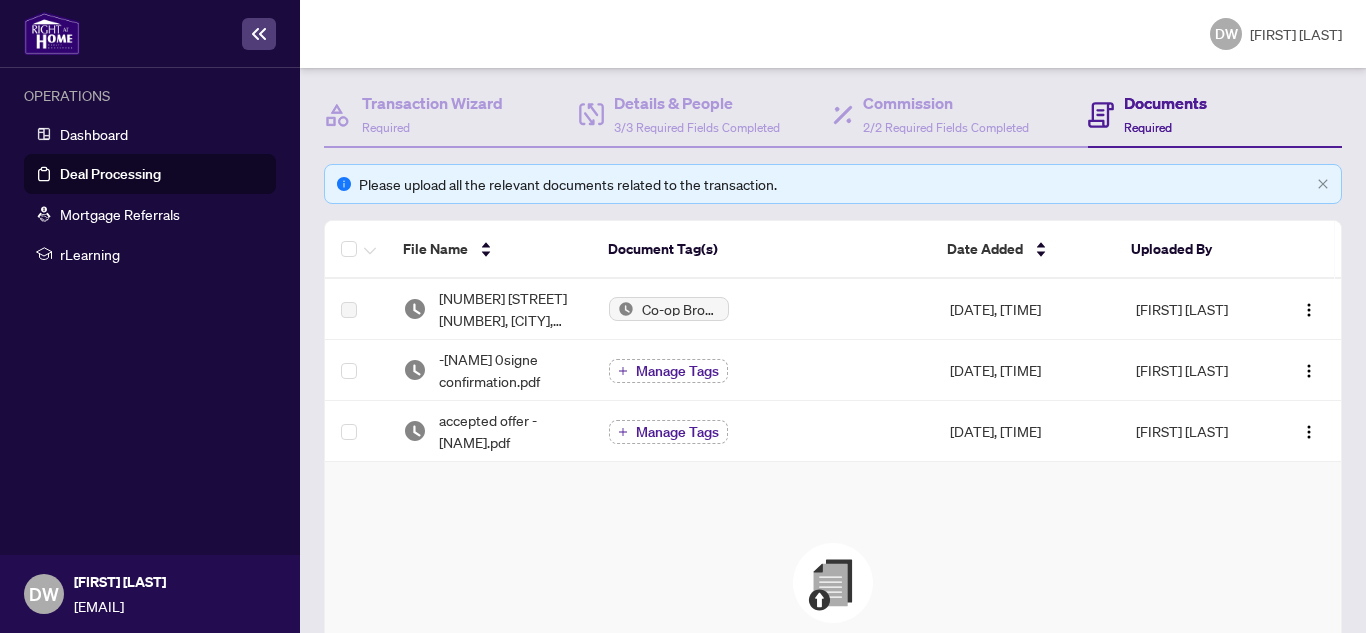 click at bounding box center (833, 583) 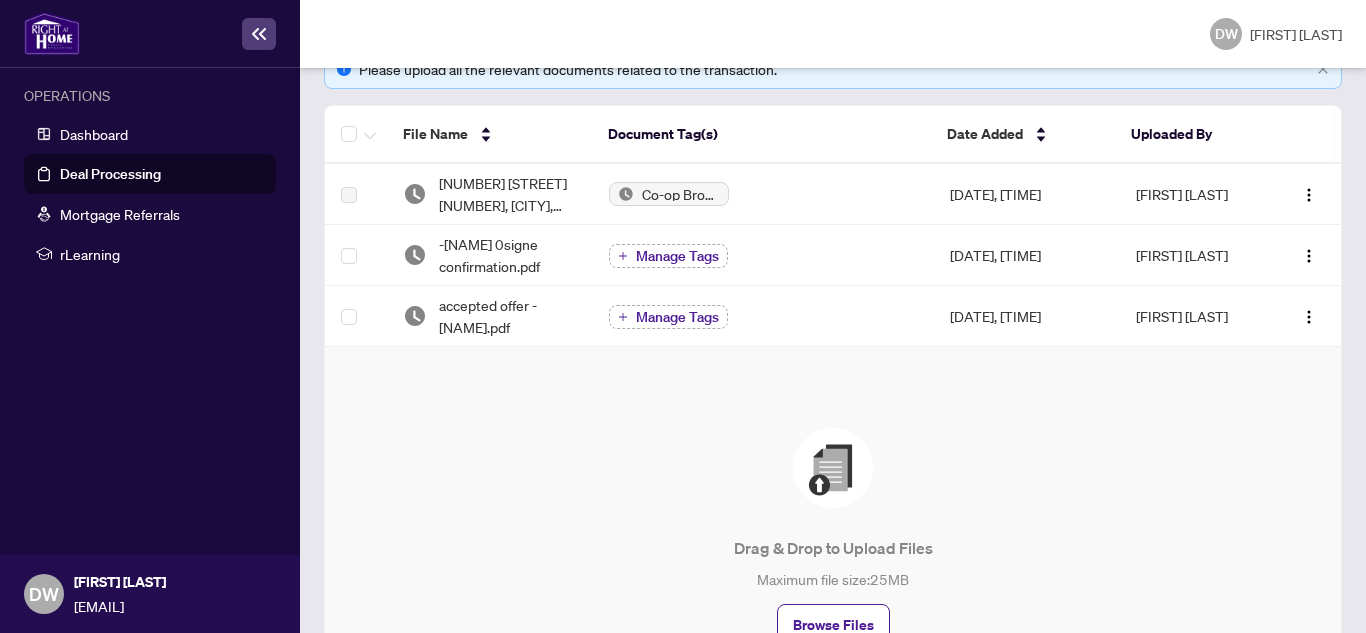 scroll, scrollTop: 387, scrollLeft: 0, axis: vertical 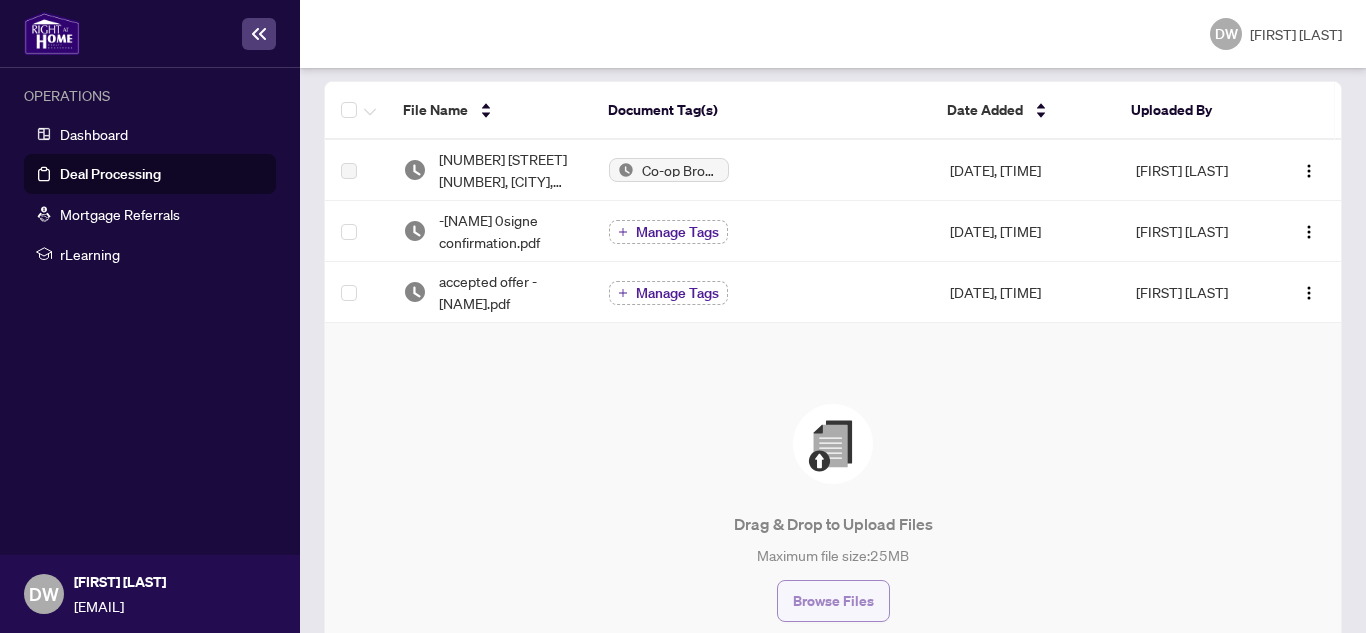 click on "Browse Files" at bounding box center (833, 601) 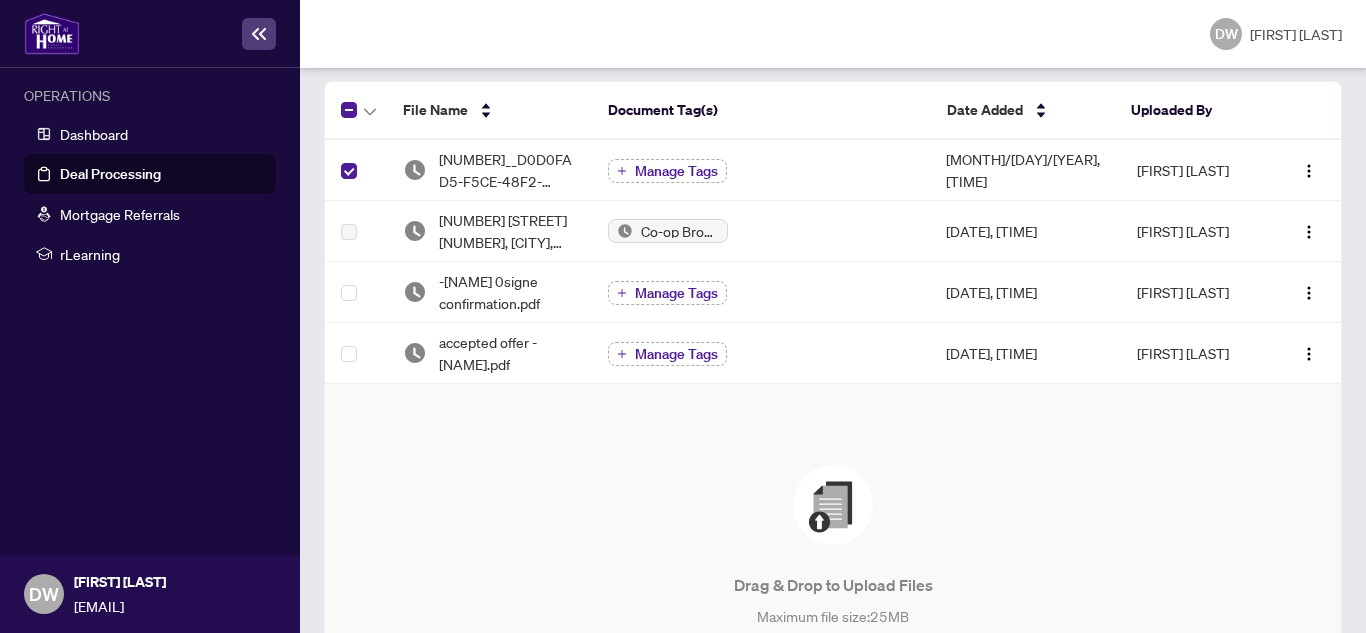 click on "Manage Tags" at bounding box center [676, 171] 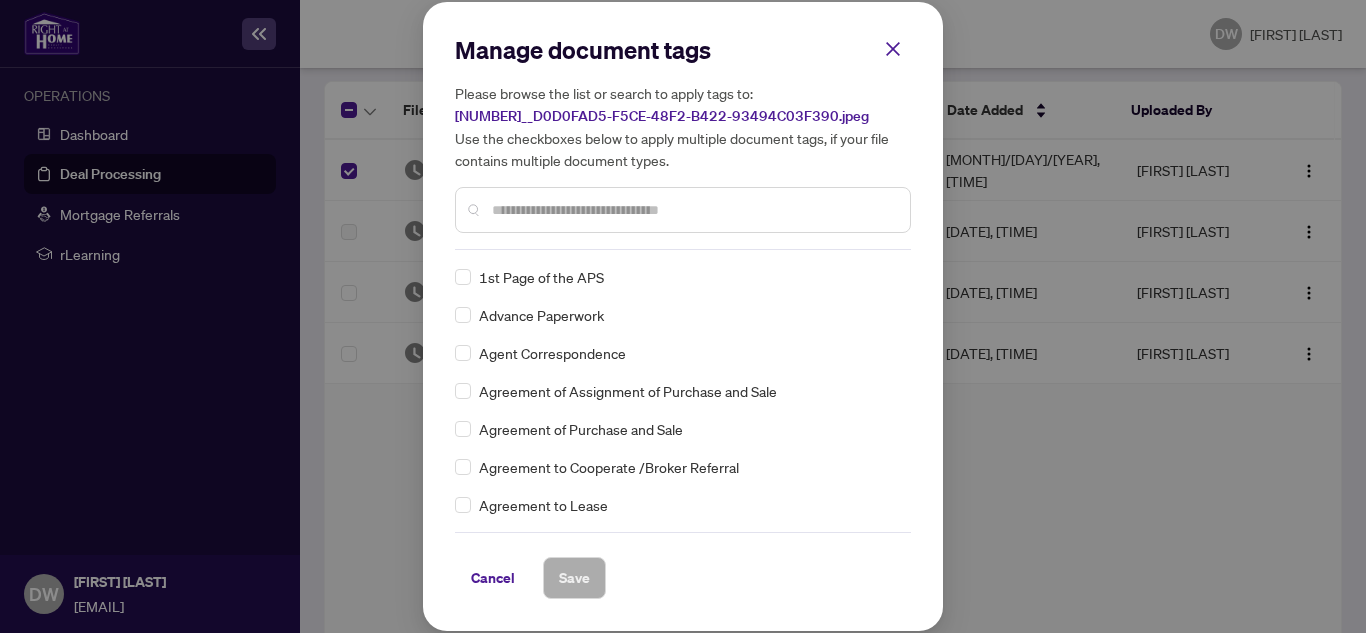 click at bounding box center (693, 210) 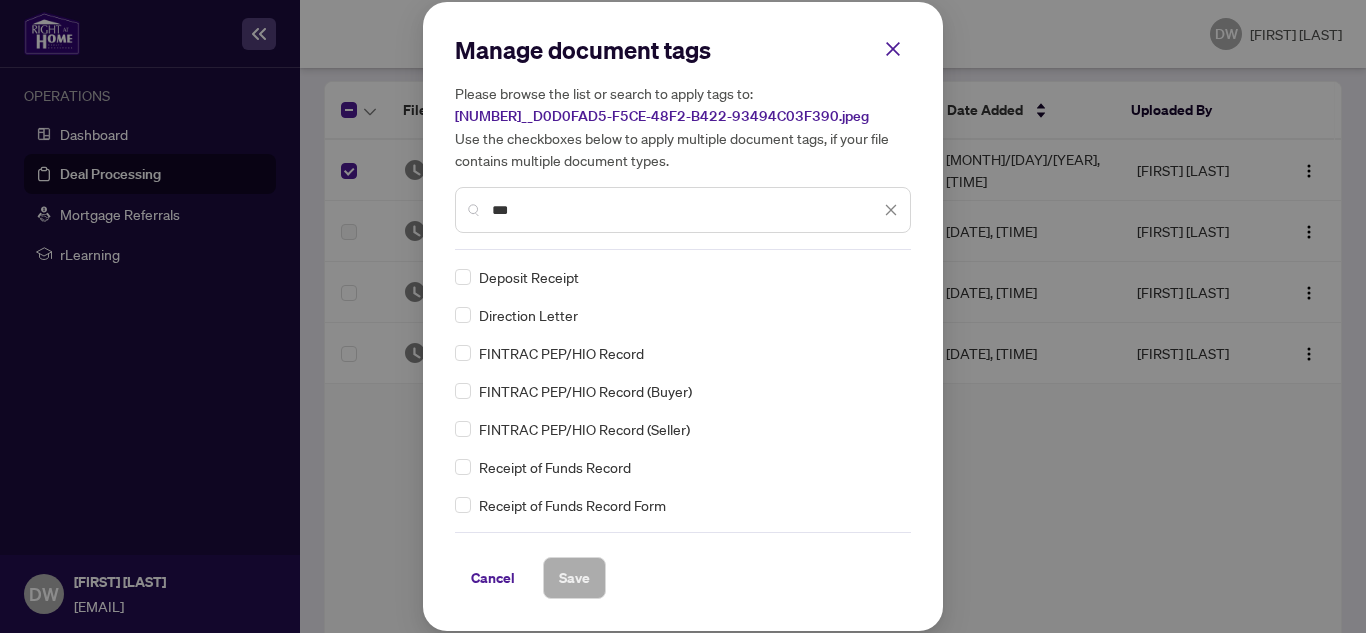 type on "***" 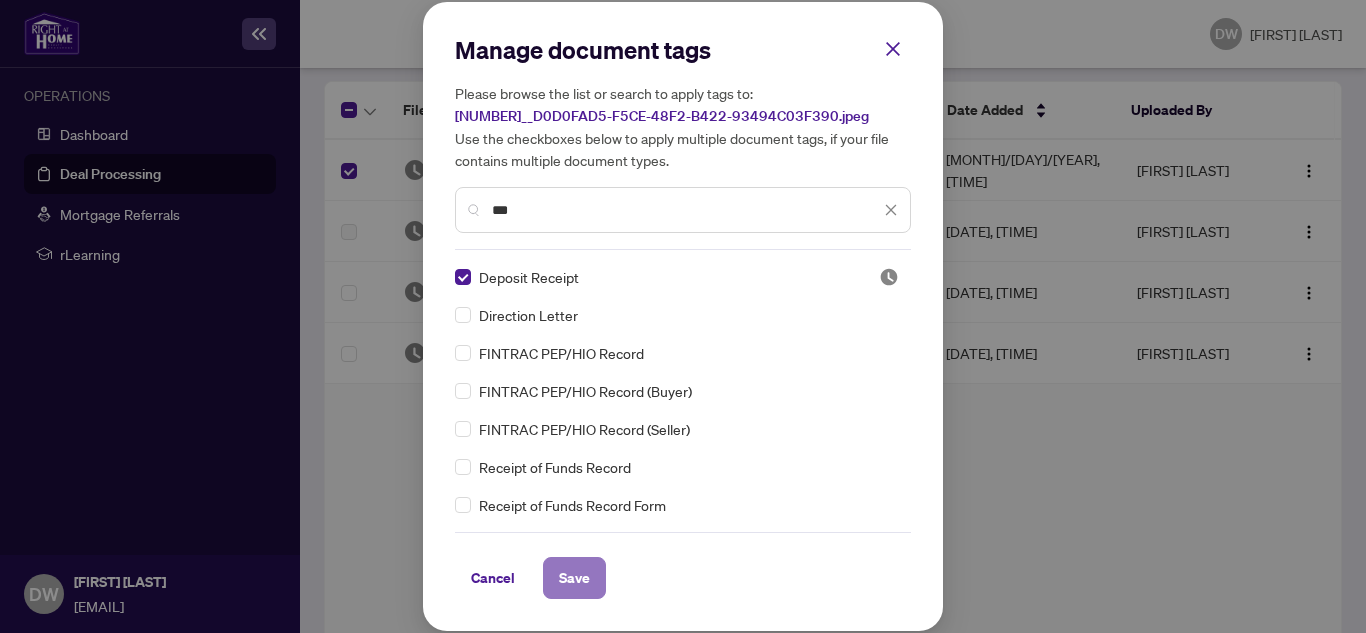 click on "Save" at bounding box center (574, 578) 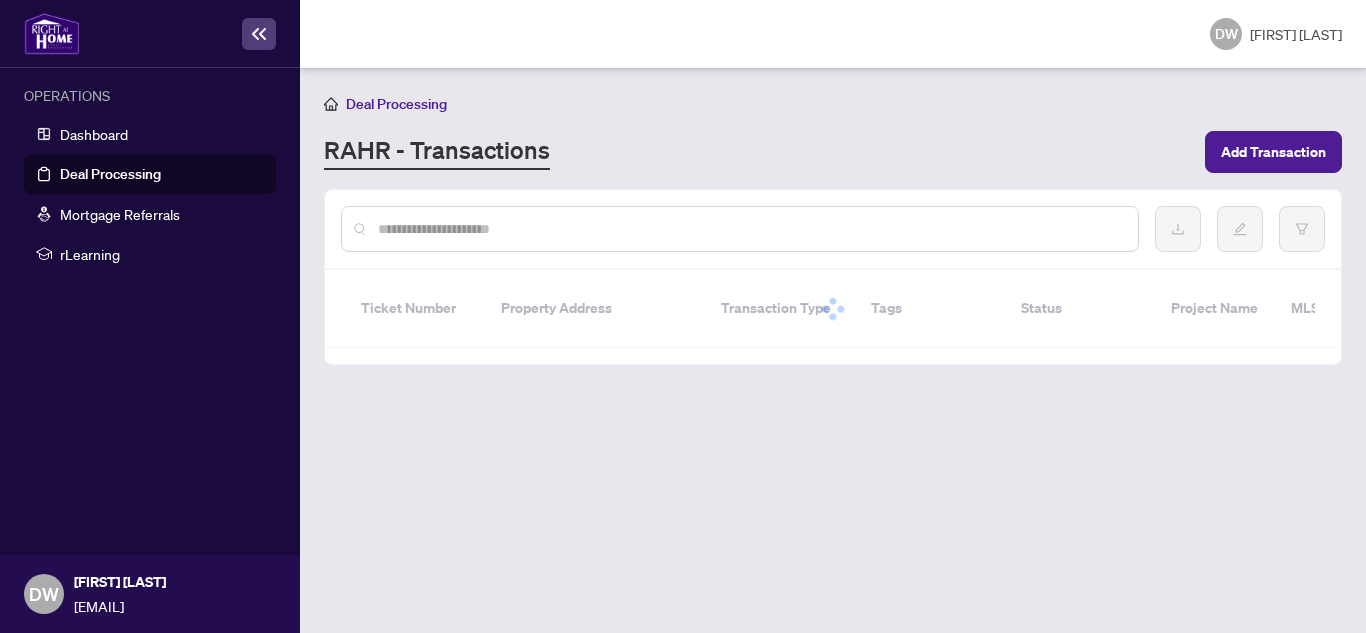 scroll, scrollTop: 0, scrollLeft: 0, axis: both 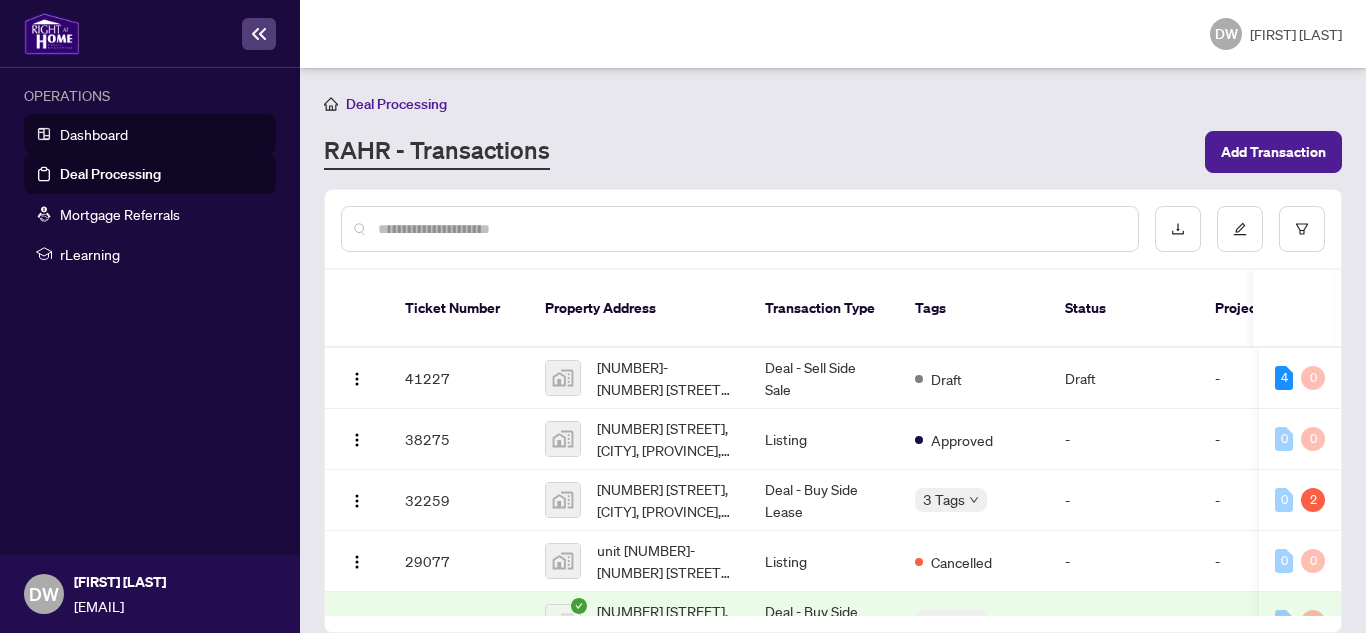 click on "Dashboard" at bounding box center (94, 134) 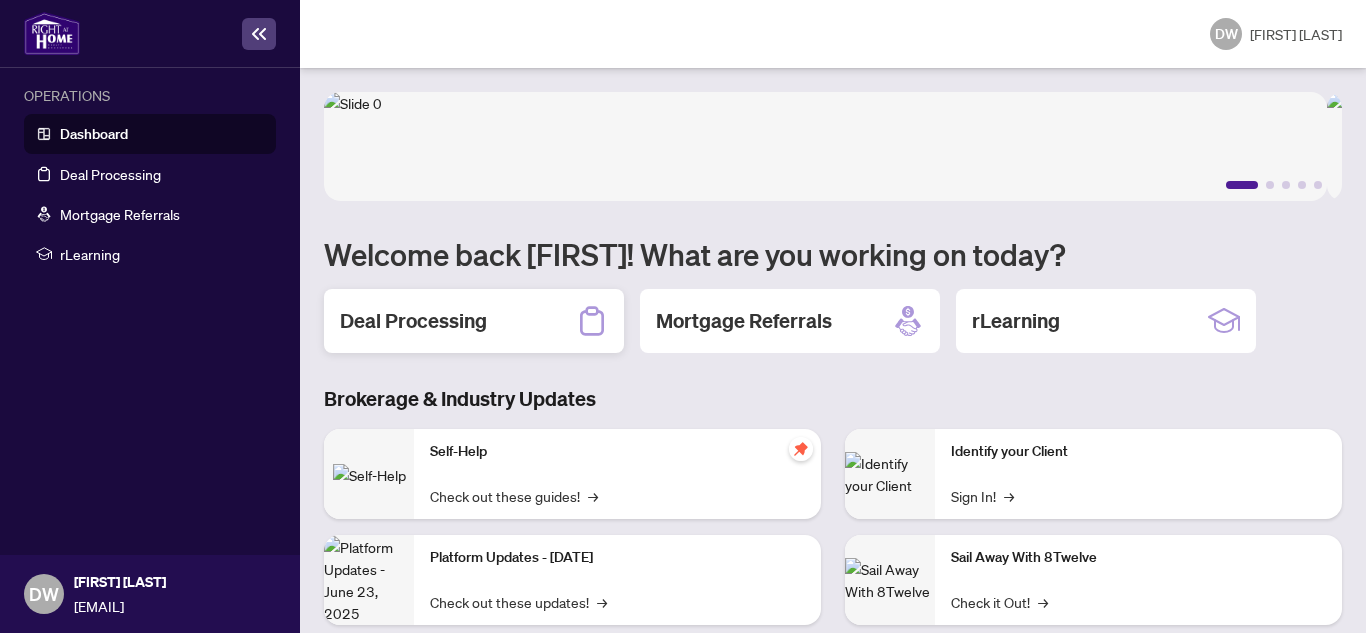 click on "Deal Processing" at bounding box center (413, 321) 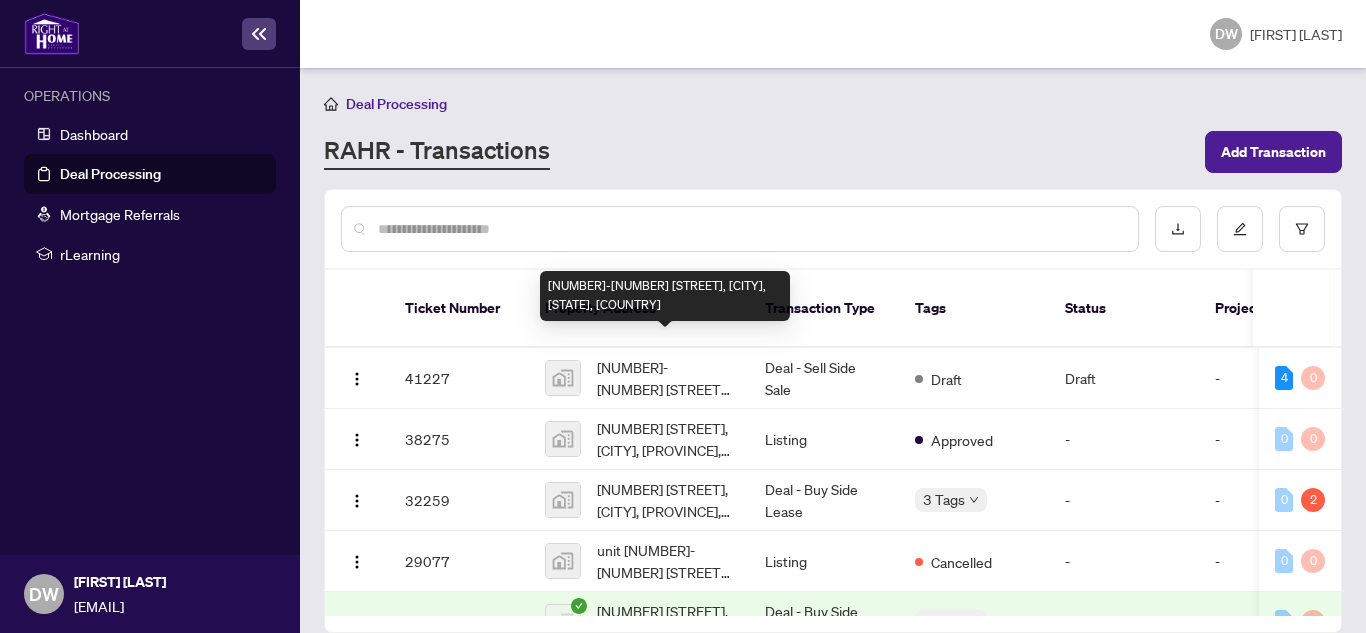 click on "[NUMBER]-[NUMBER] [STREET], [CITY], [STATE], [COUNTRY]" at bounding box center [665, 378] 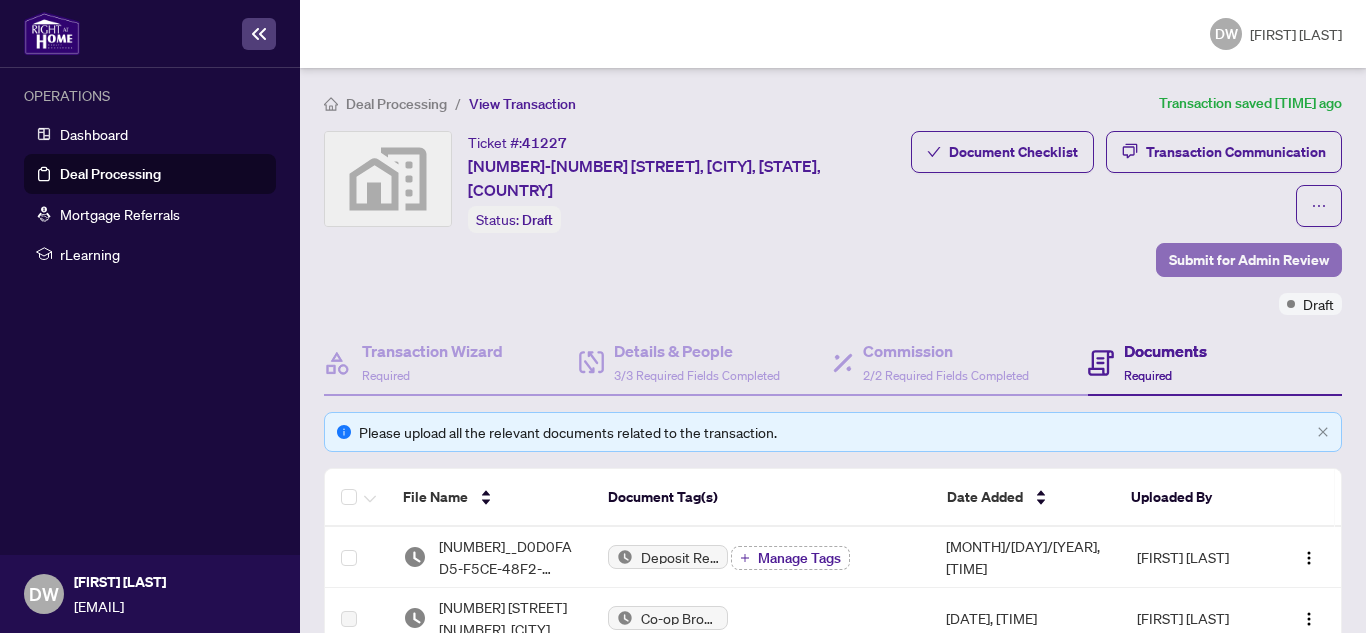 click on "Submit for Admin Review" at bounding box center [1249, 260] 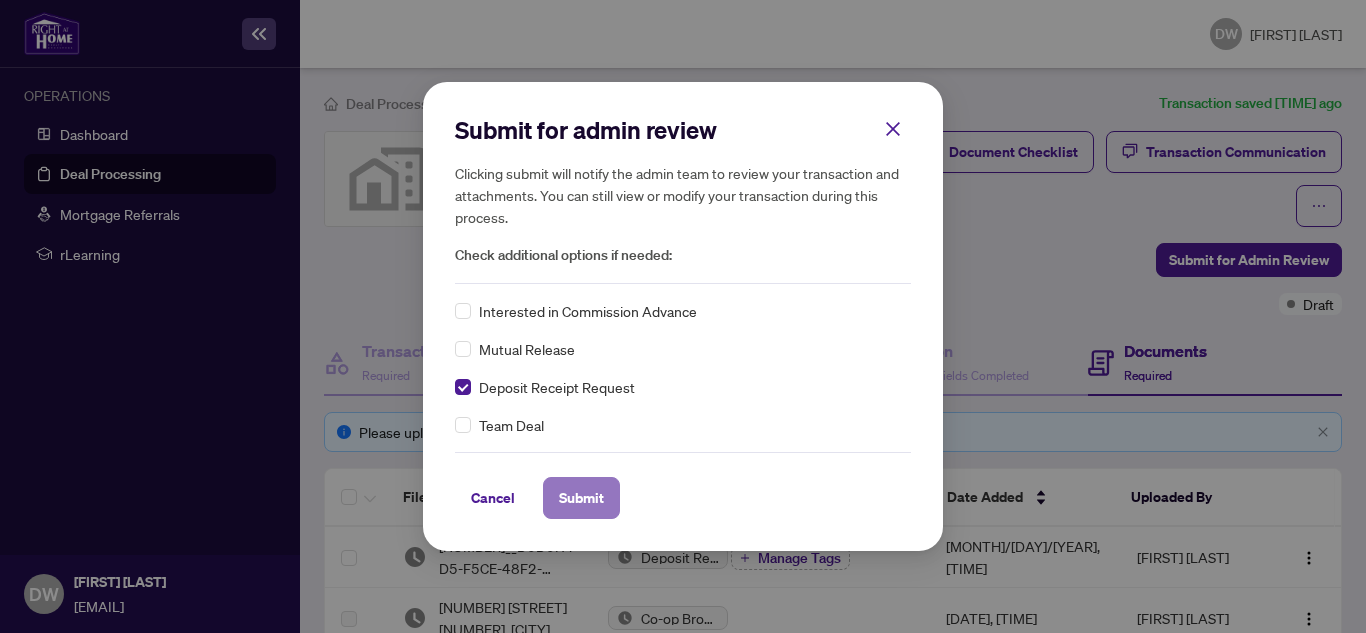 click on "Submit" at bounding box center (581, 498) 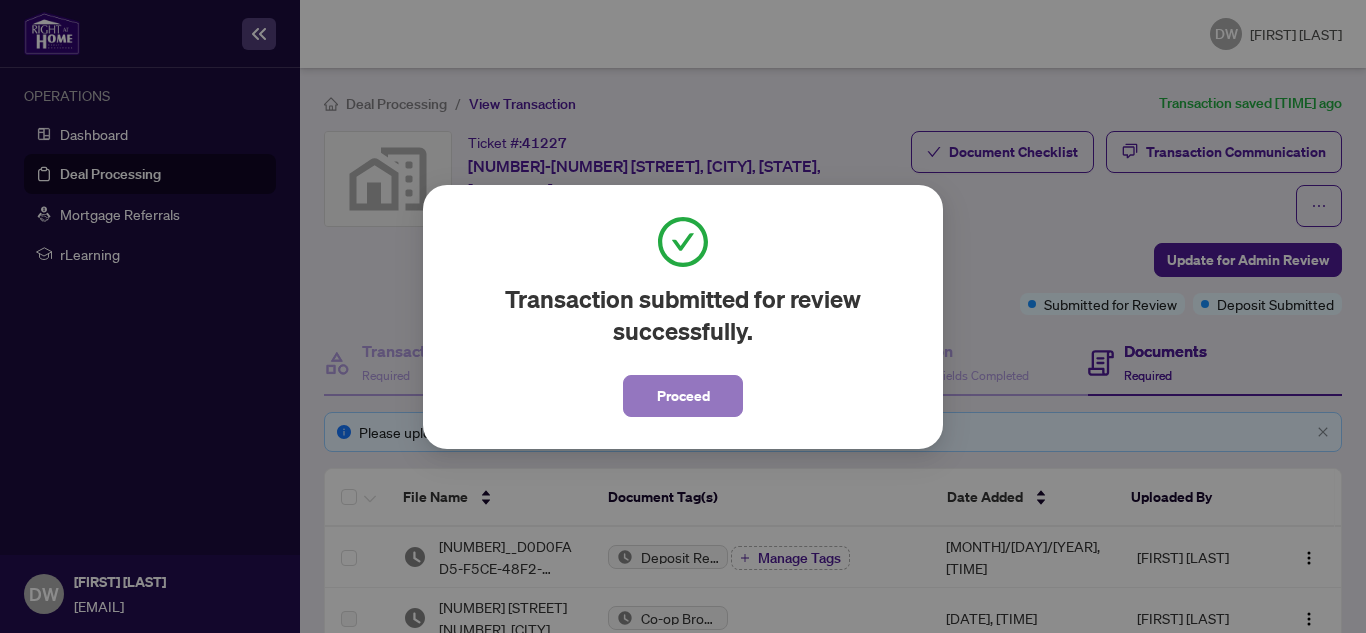 click on "Proceed" at bounding box center (683, 396) 